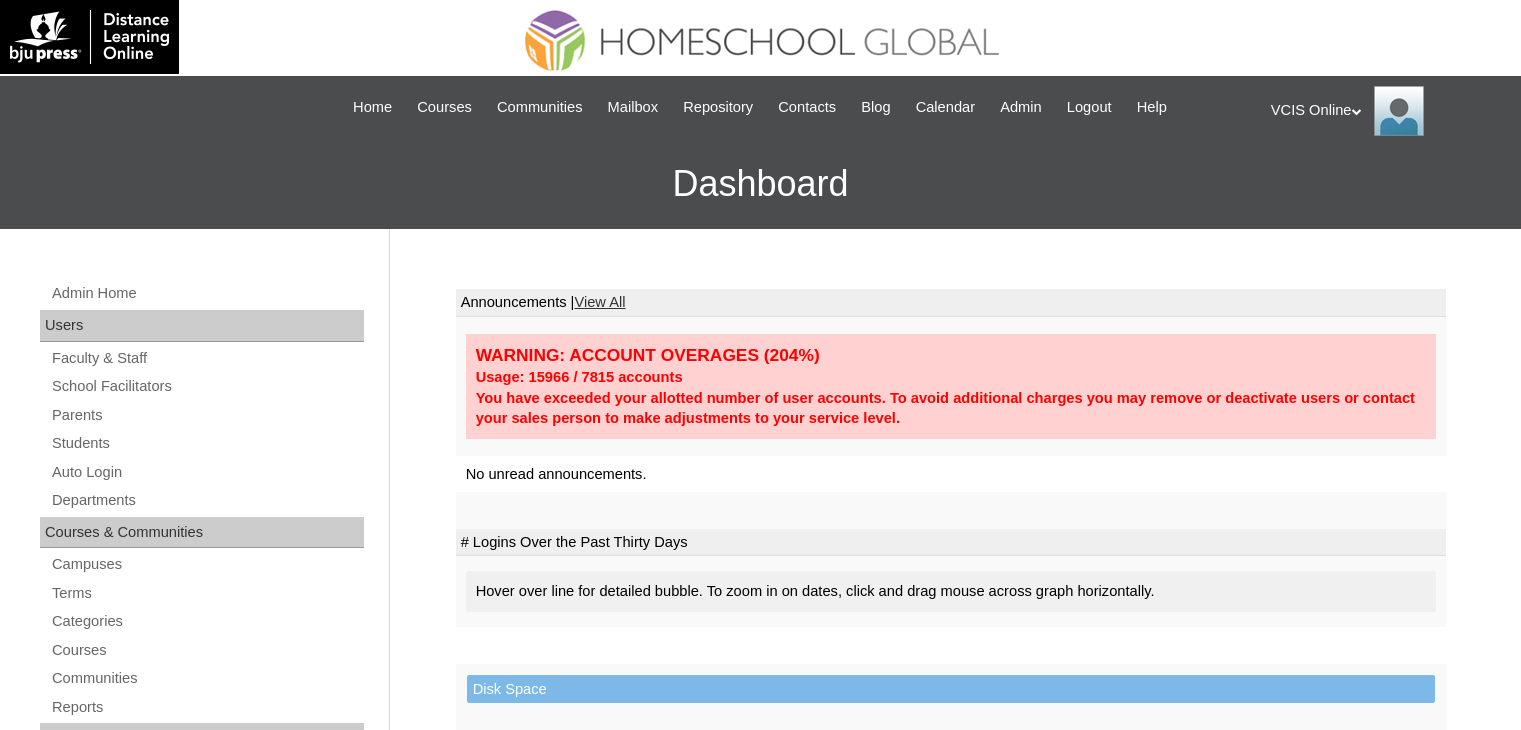 scroll, scrollTop: 0, scrollLeft: 0, axis: both 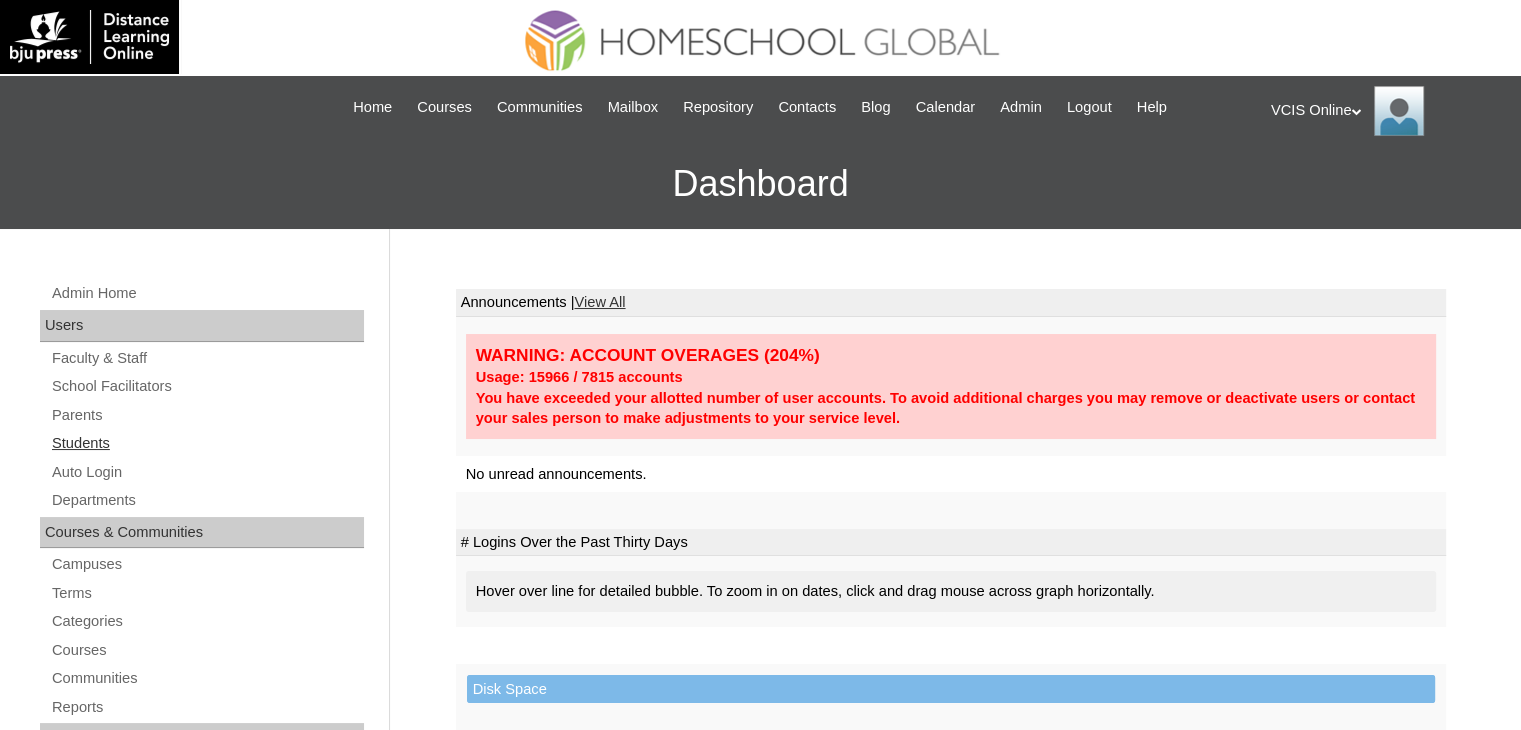 click on "Students" at bounding box center (207, 443) 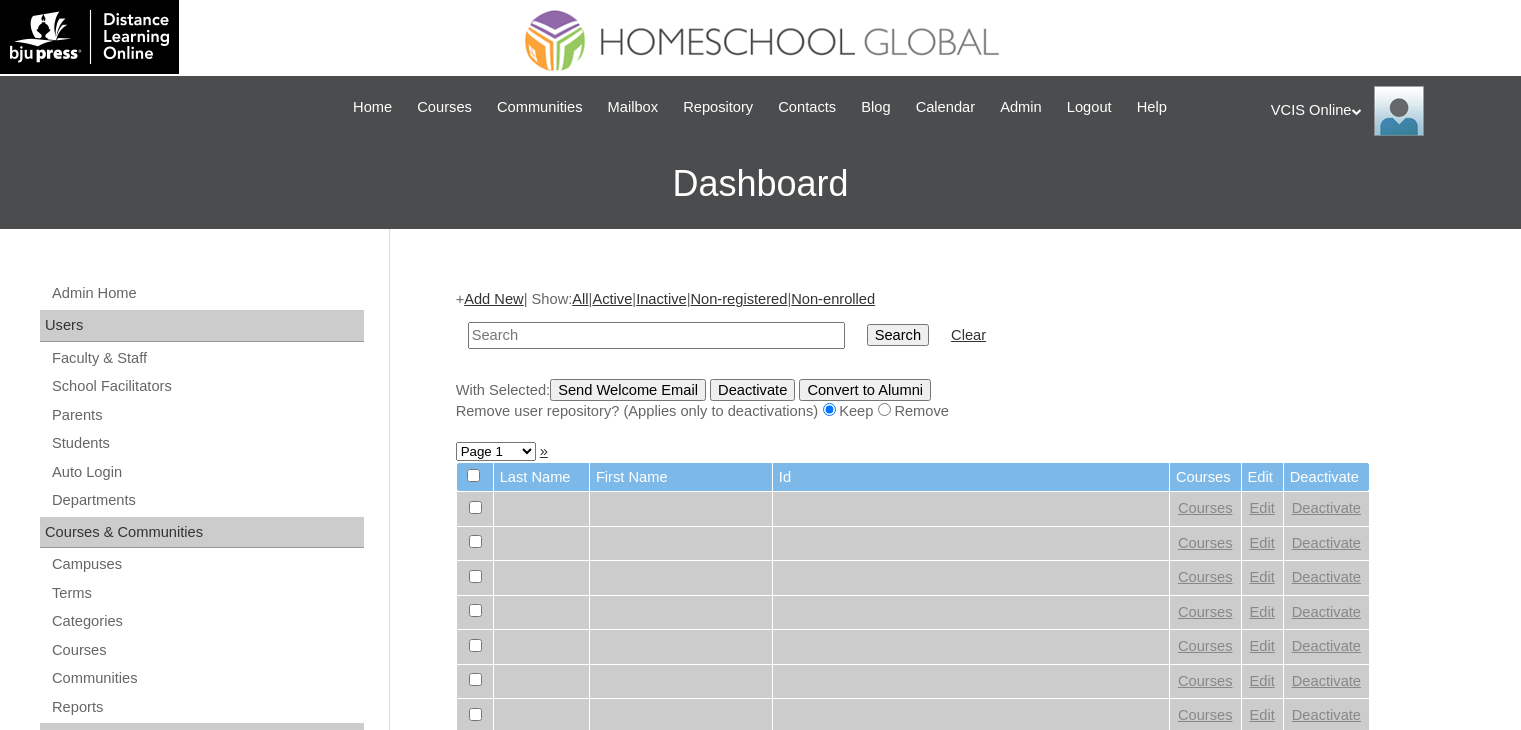 scroll, scrollTop: 0, scrollLeft: 0, axis: both 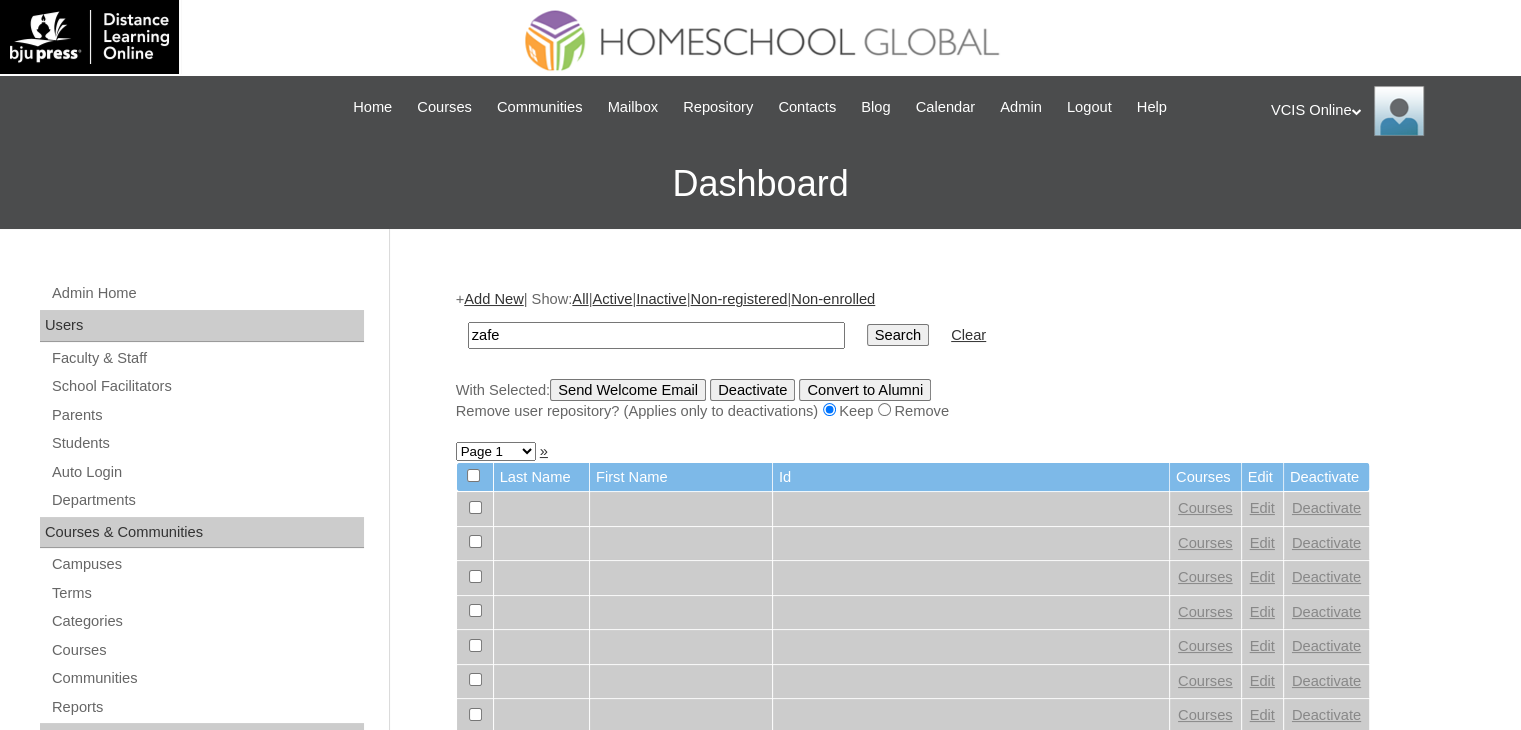 type on "zafe" 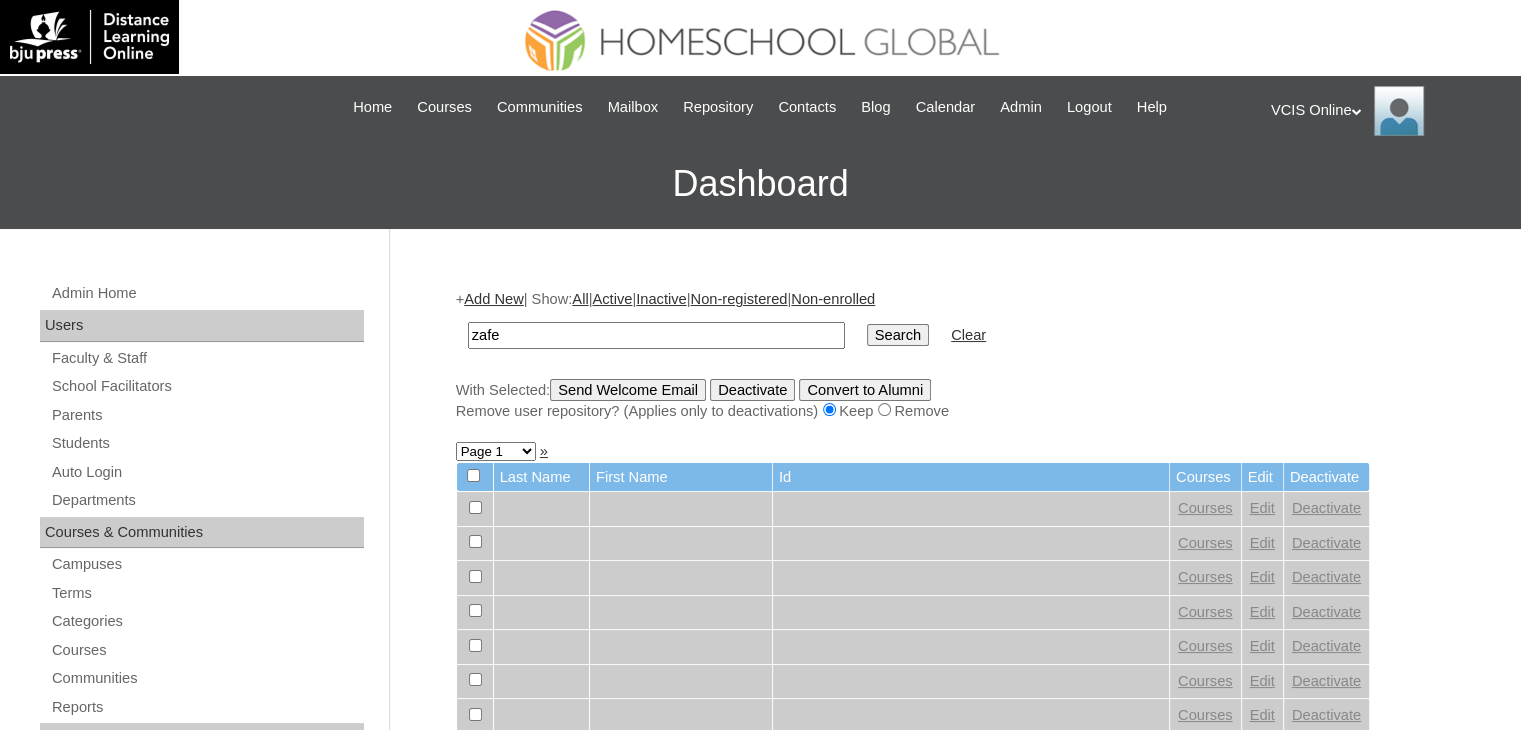 click on "Search" at bounding box center [898, 335] 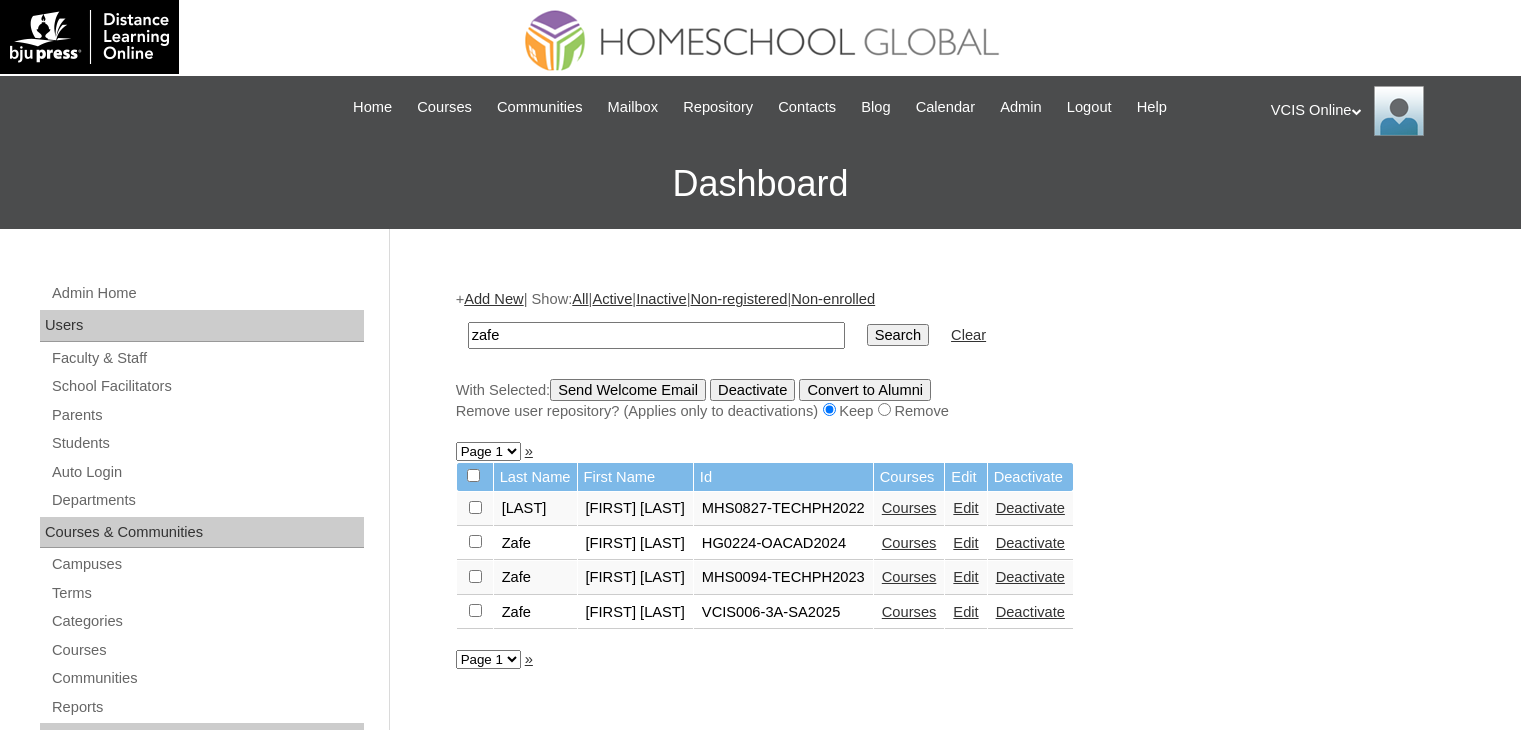 scroll, scrollTop: 0, scrollLeft: 0, axis: both 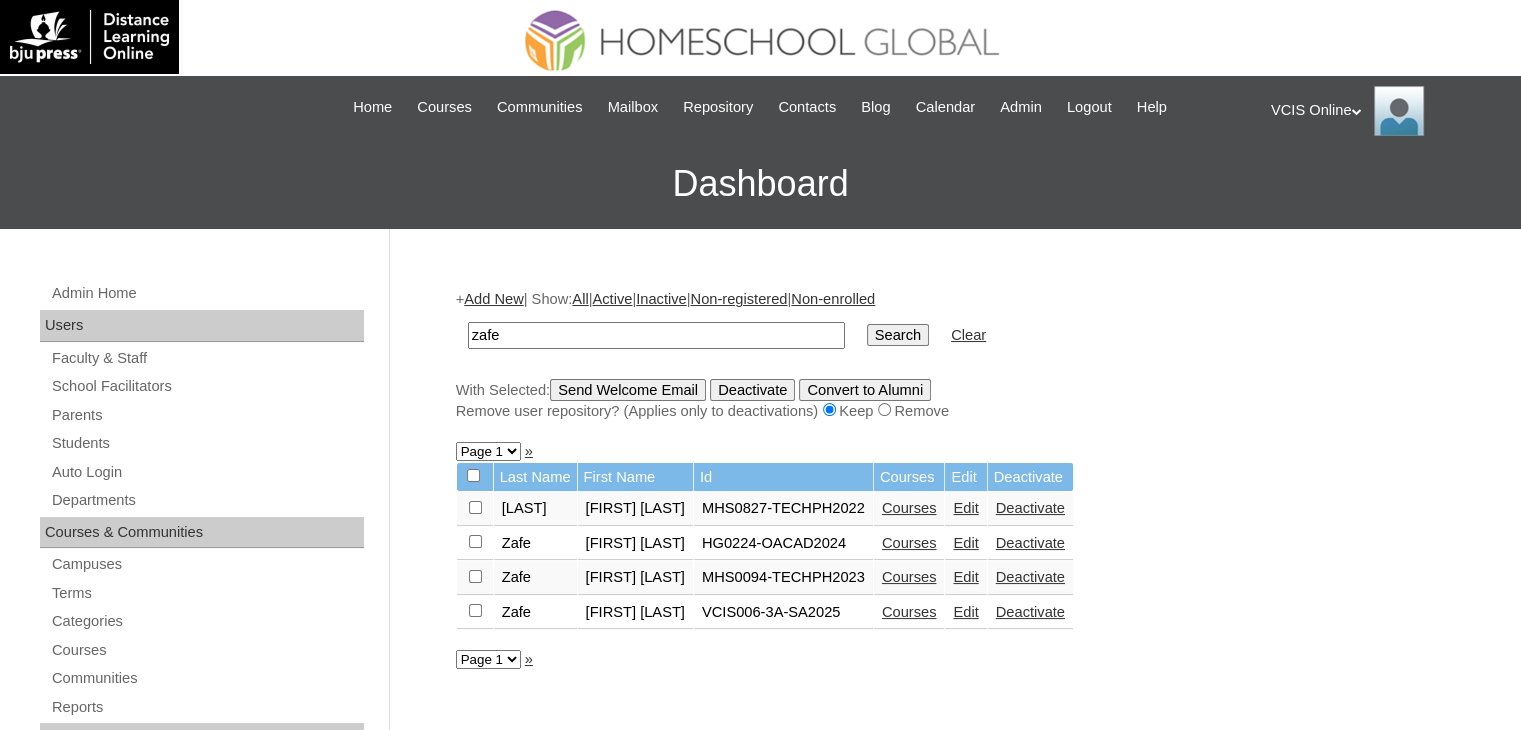 click on "Courses" at bounding box center [909, 612] 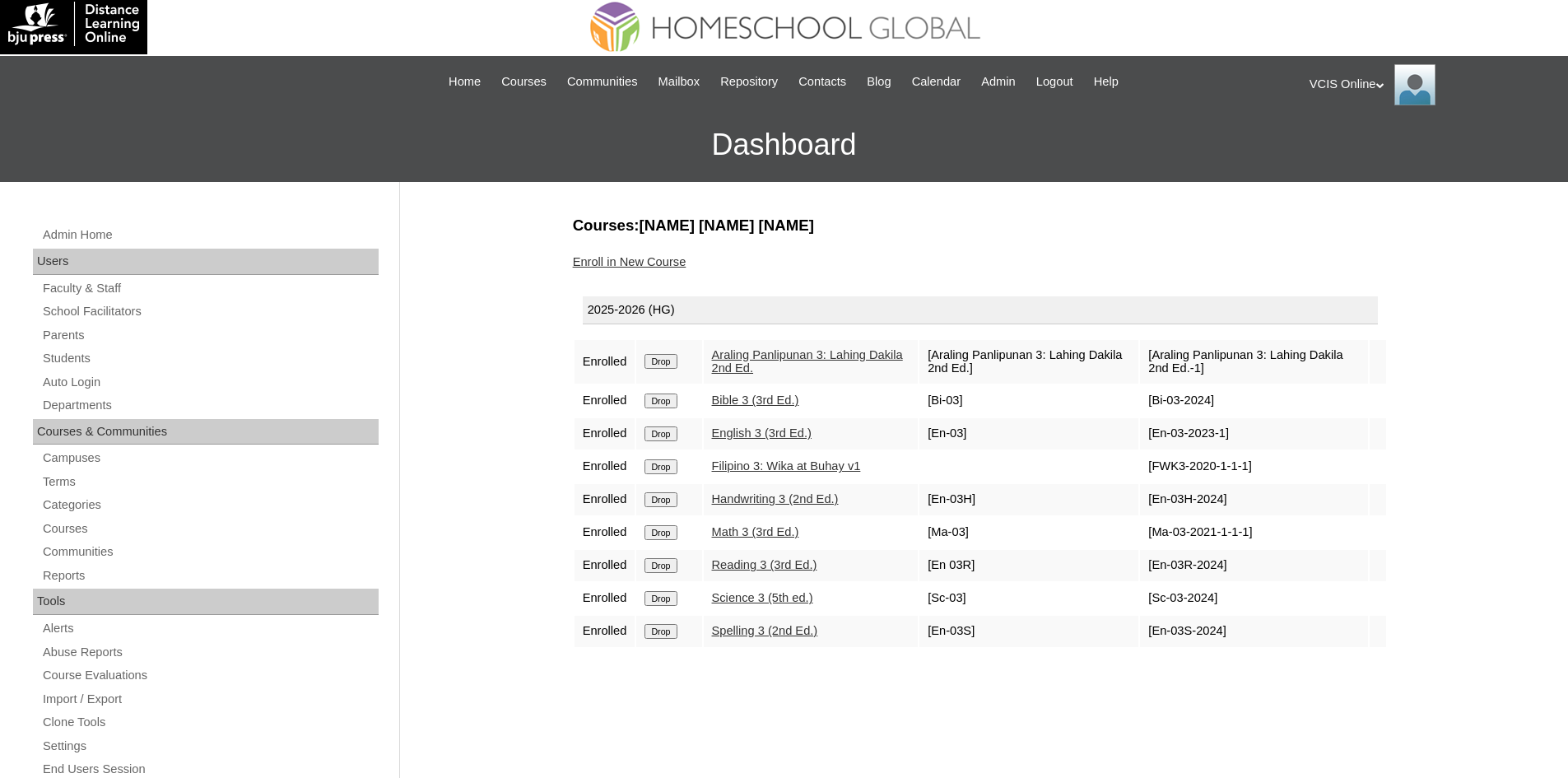 scroll, scrollTop: 0, scrollLeft: 0, axis: both 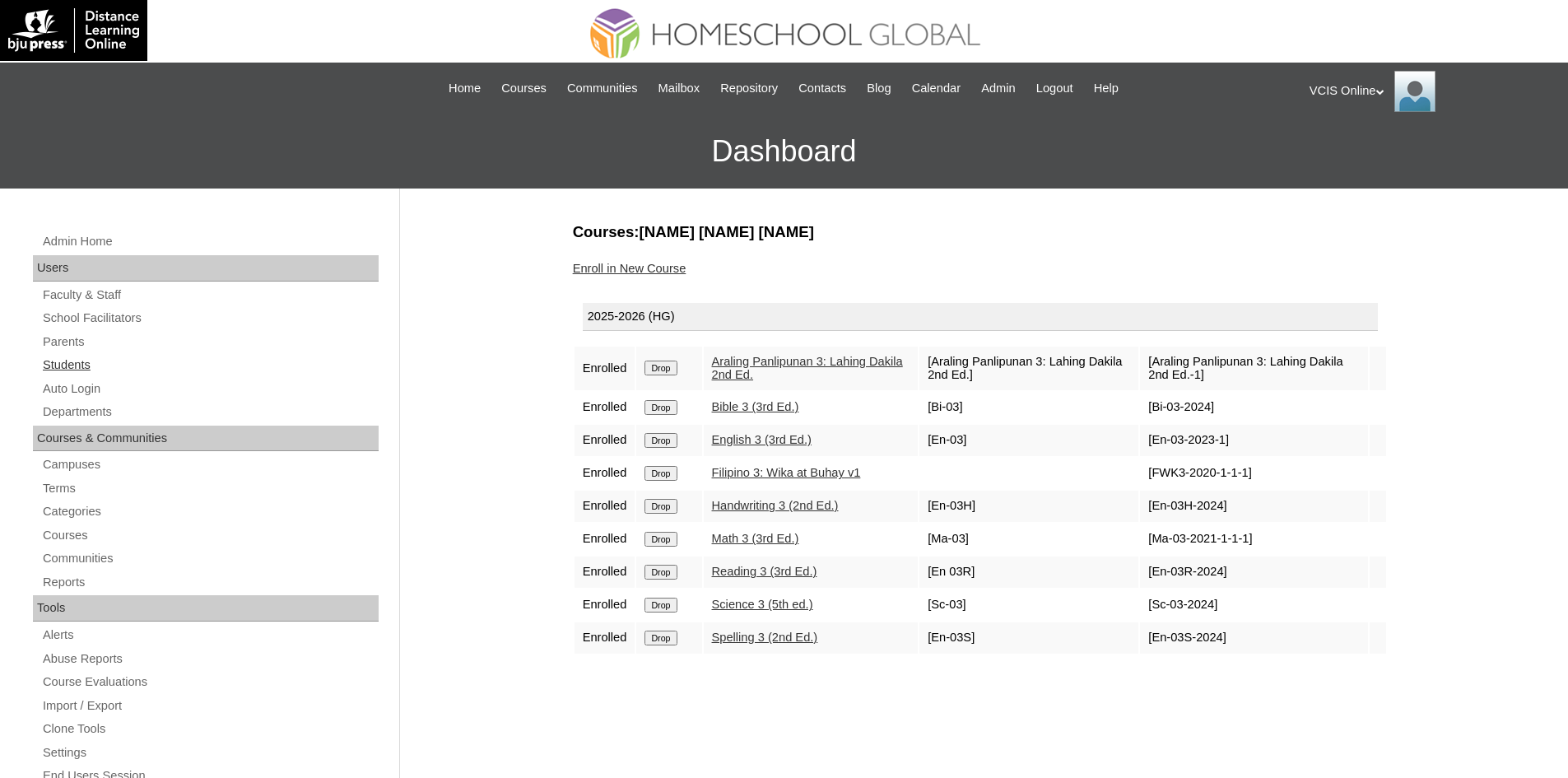 click on "Students" at bounding box center (210, 365) 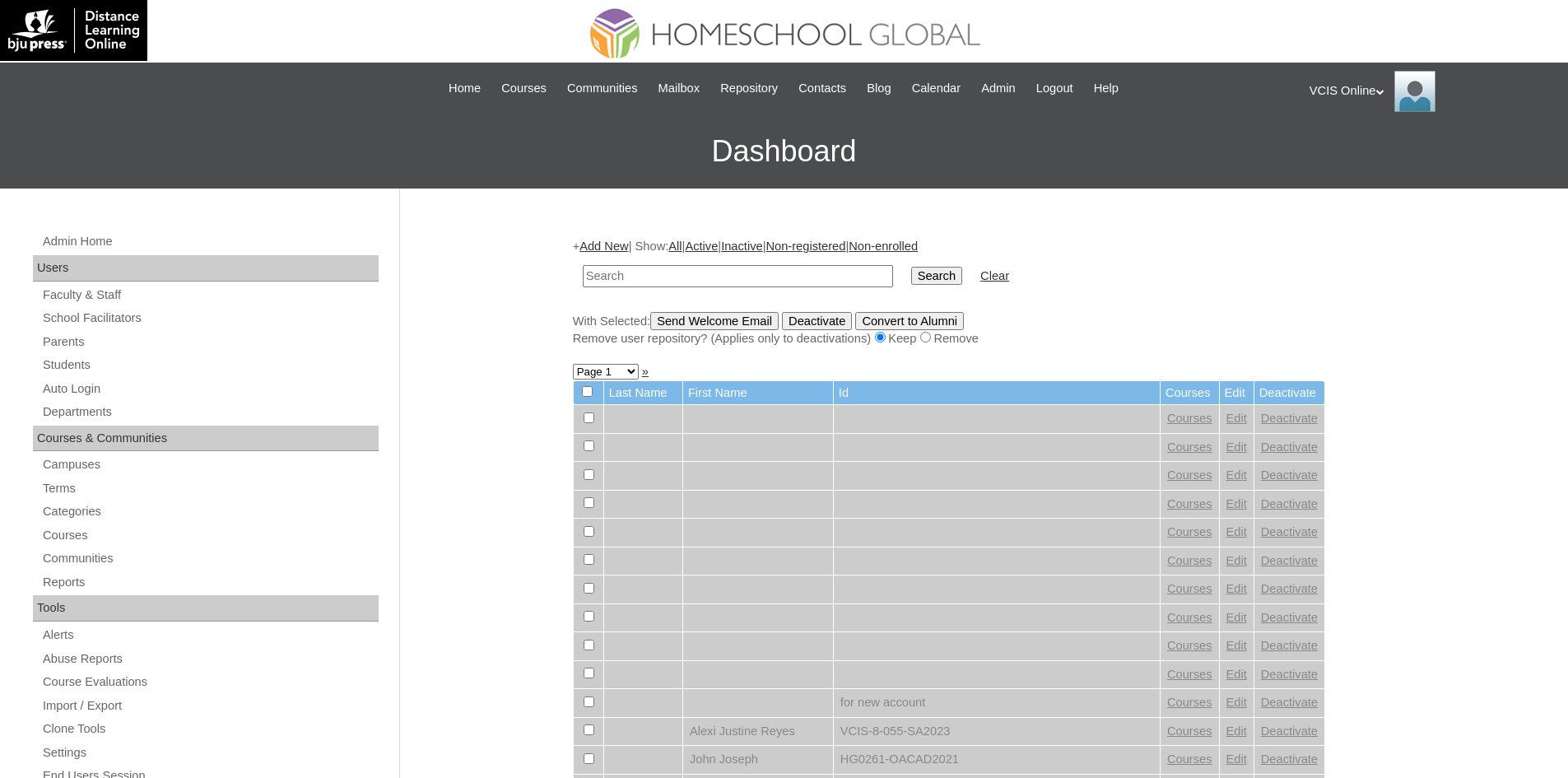 scroll, scrollTop: 0, scrollLeft: 0, axis: both 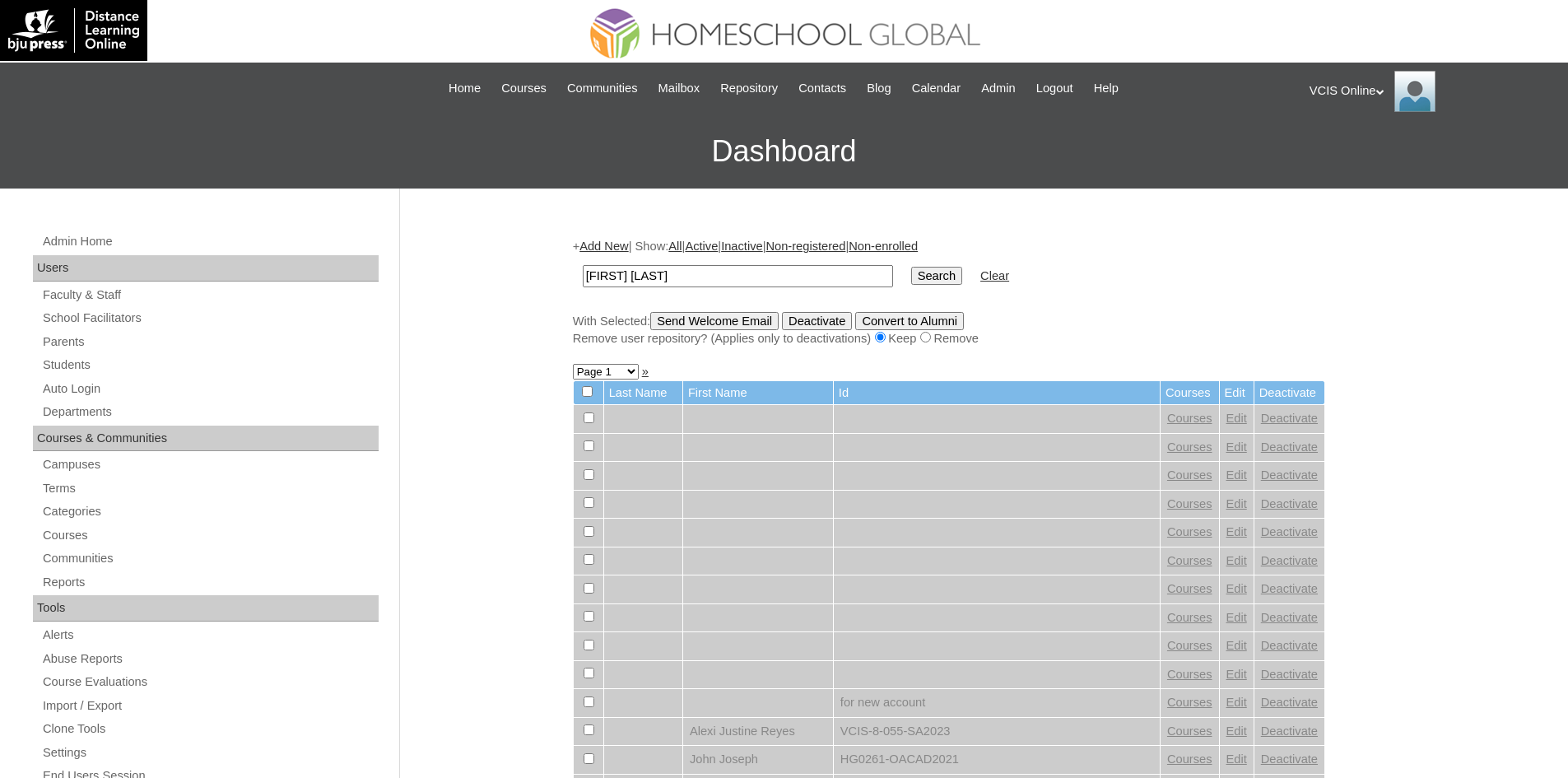 type on "zoya ahmed" 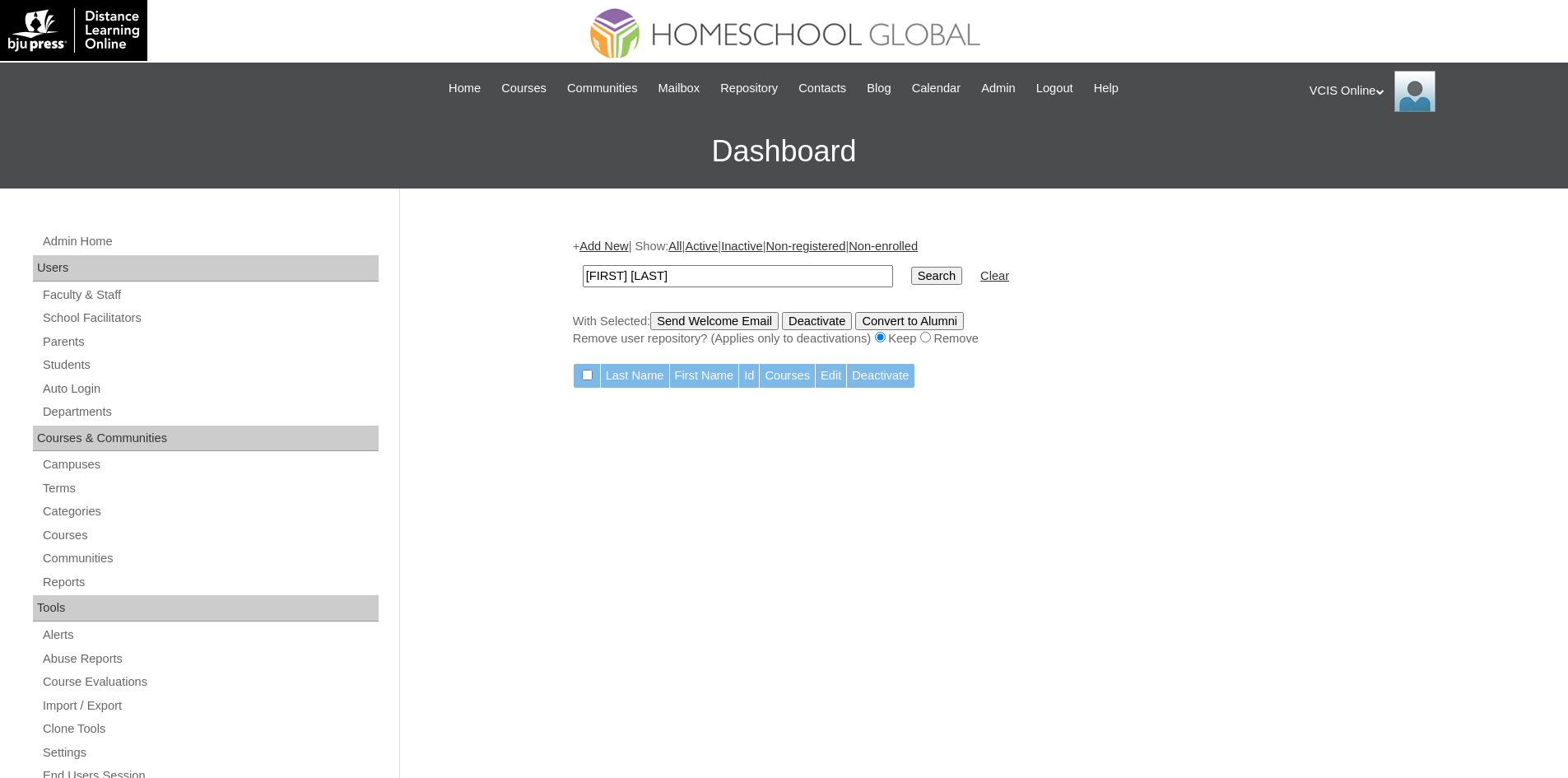 scroll, scrollTop: 0, scrollLeft: 0, axis: both 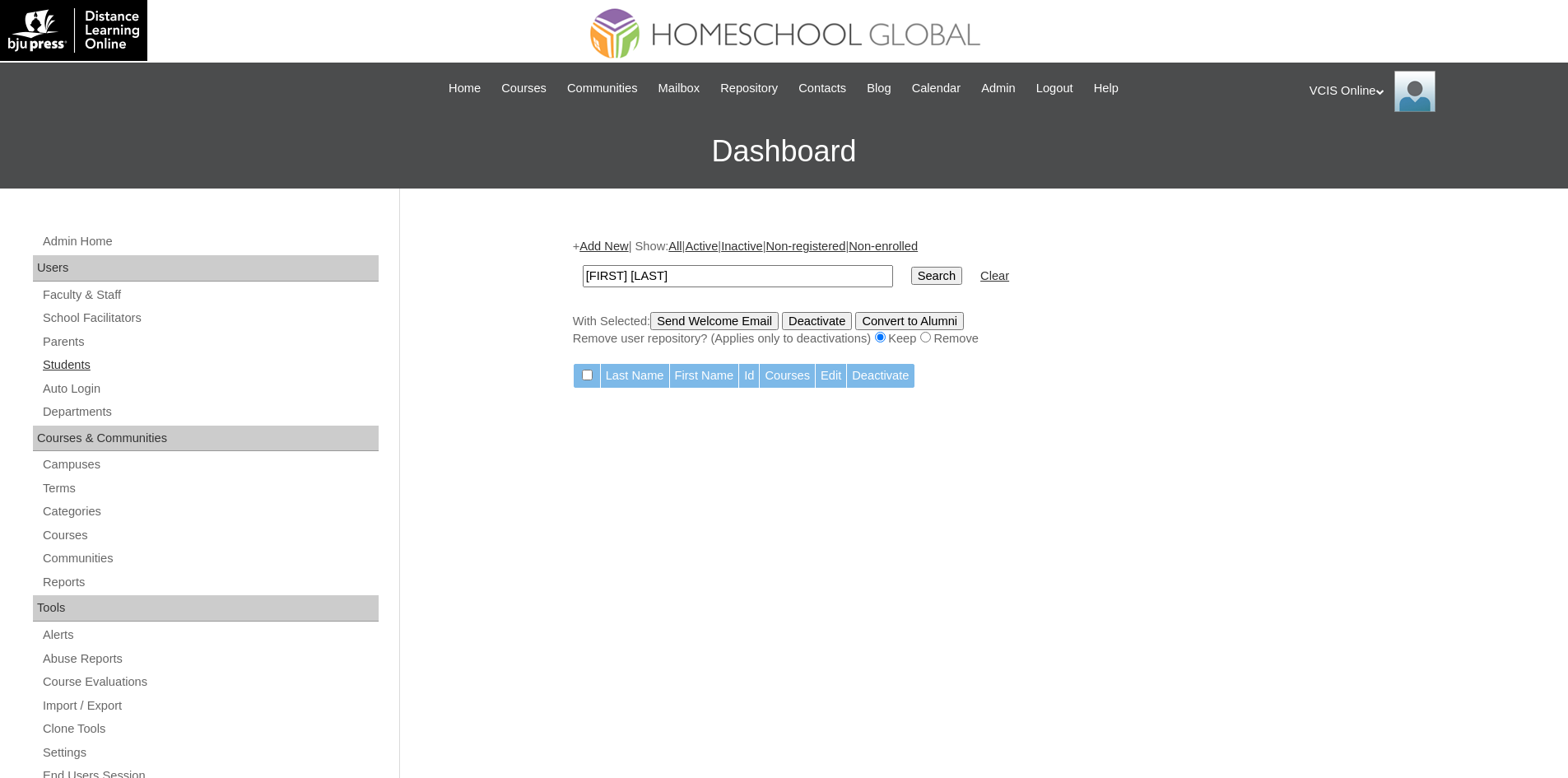 click on "Students" at bounding box center [210, 365] 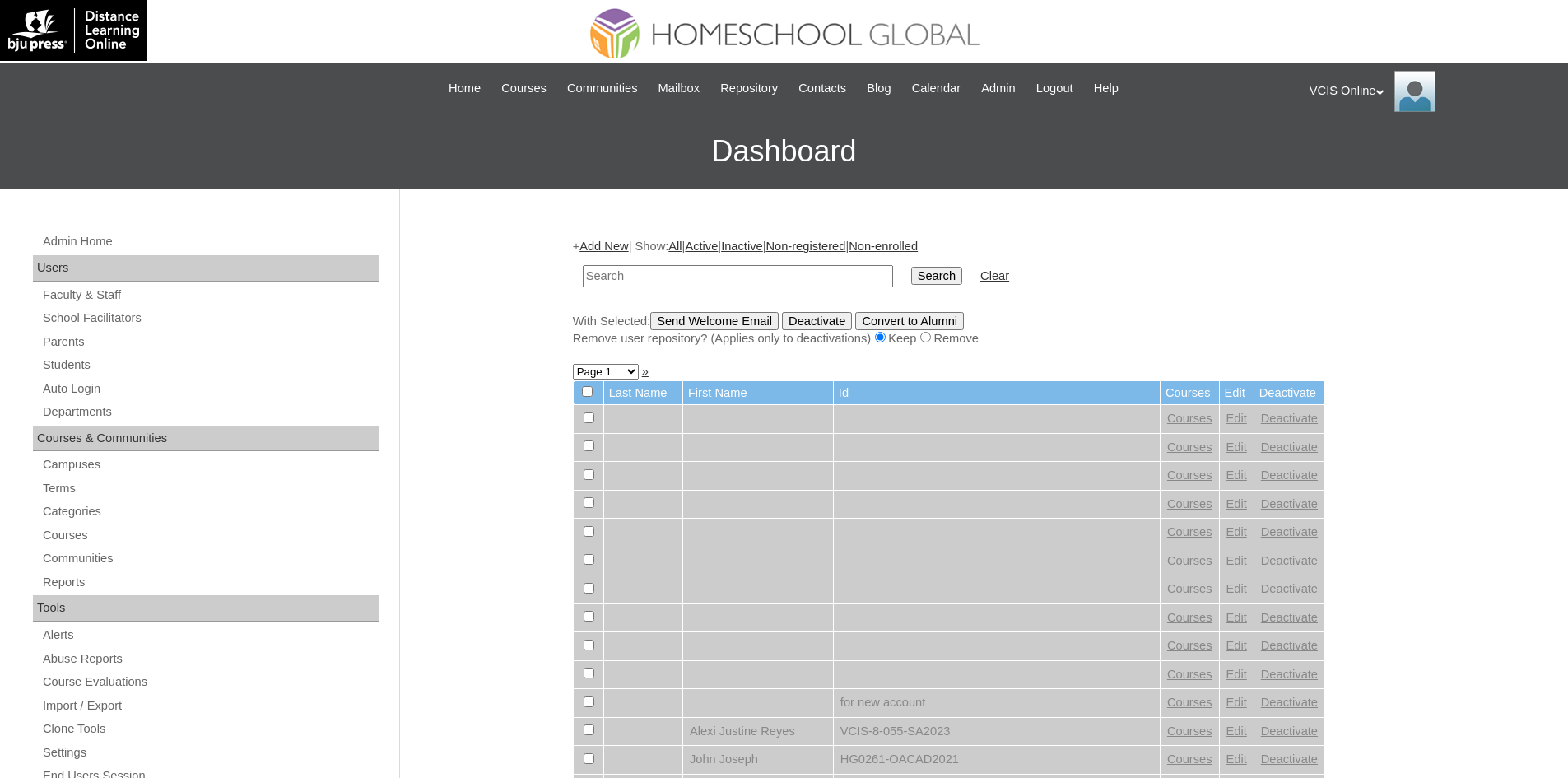 scroll, scrollTop: 0, scrollLeft: 0, axis: both 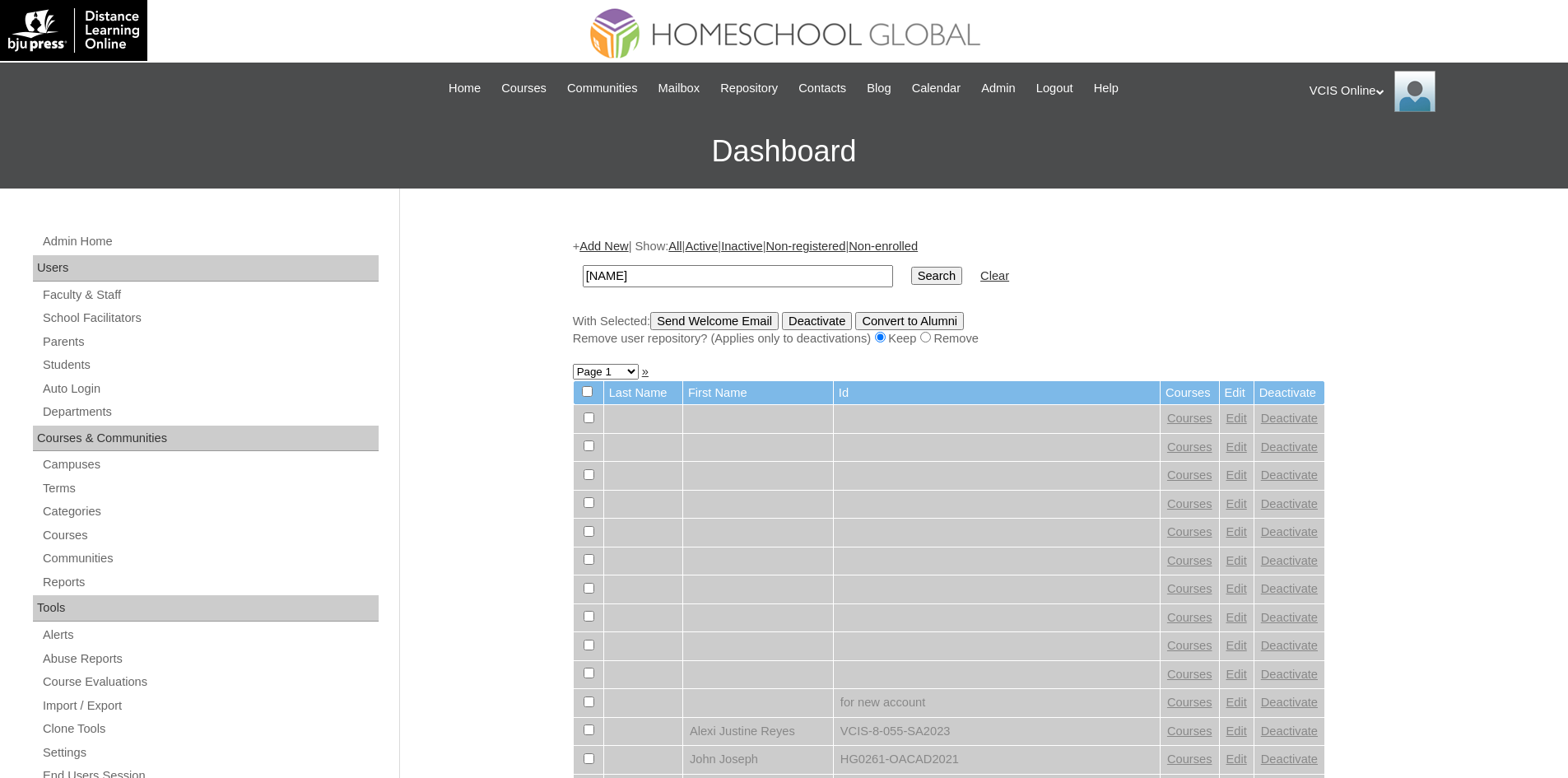 type on "[FIRST]" 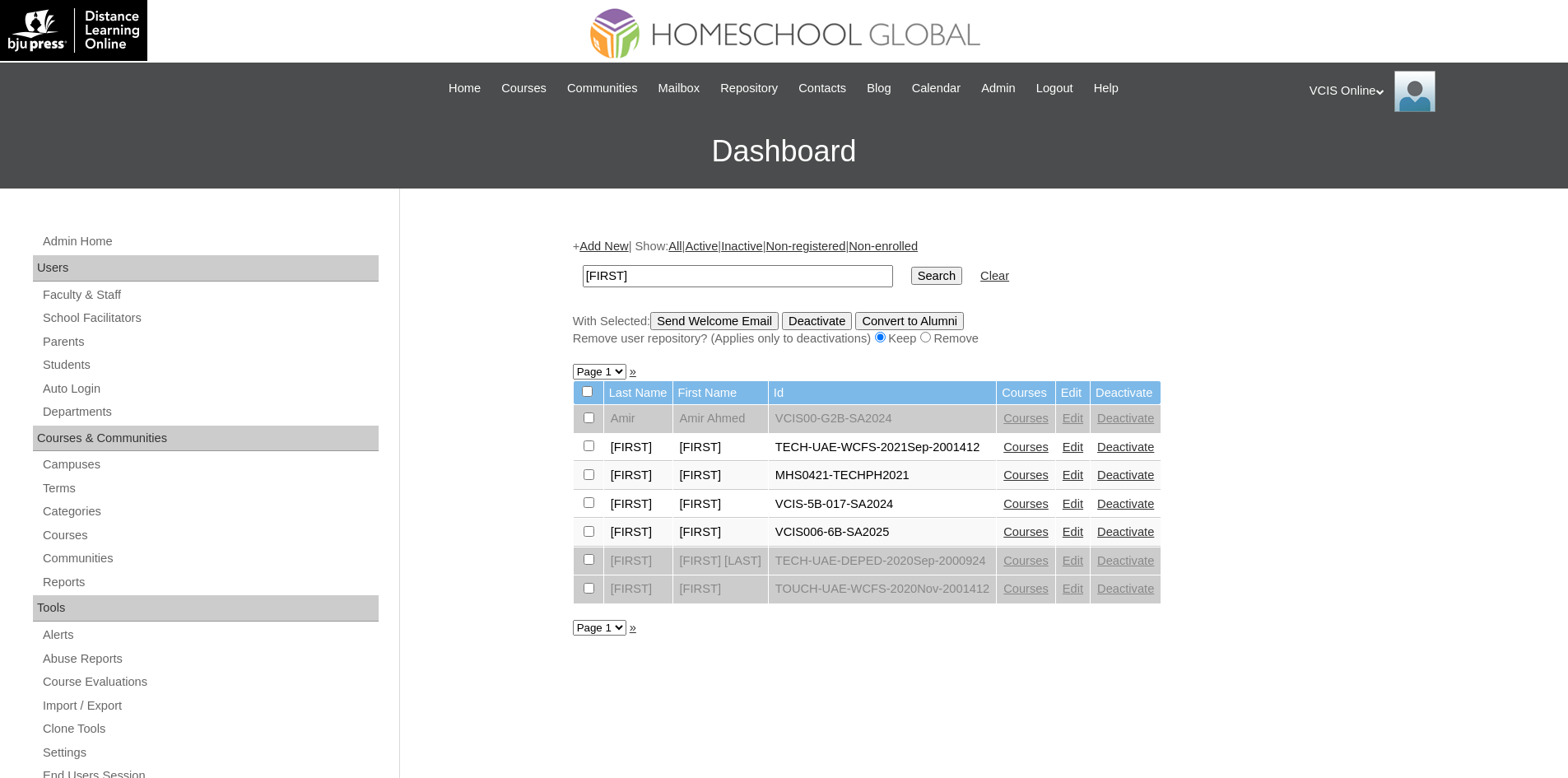 scroll, scrollTop: 0, scrollLeft: 0, axis: both 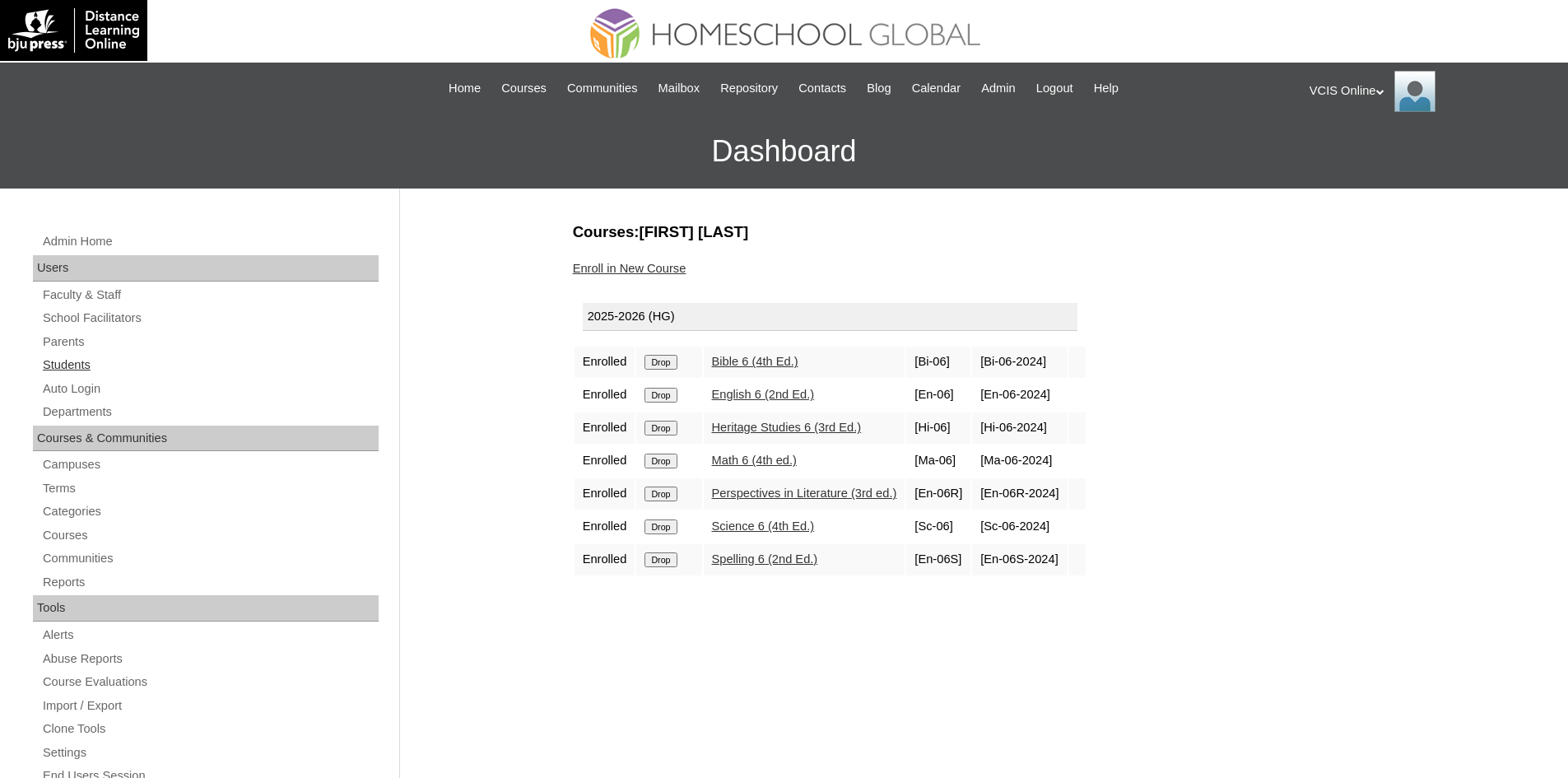 click on "Students" at bounding box center (210, 365) 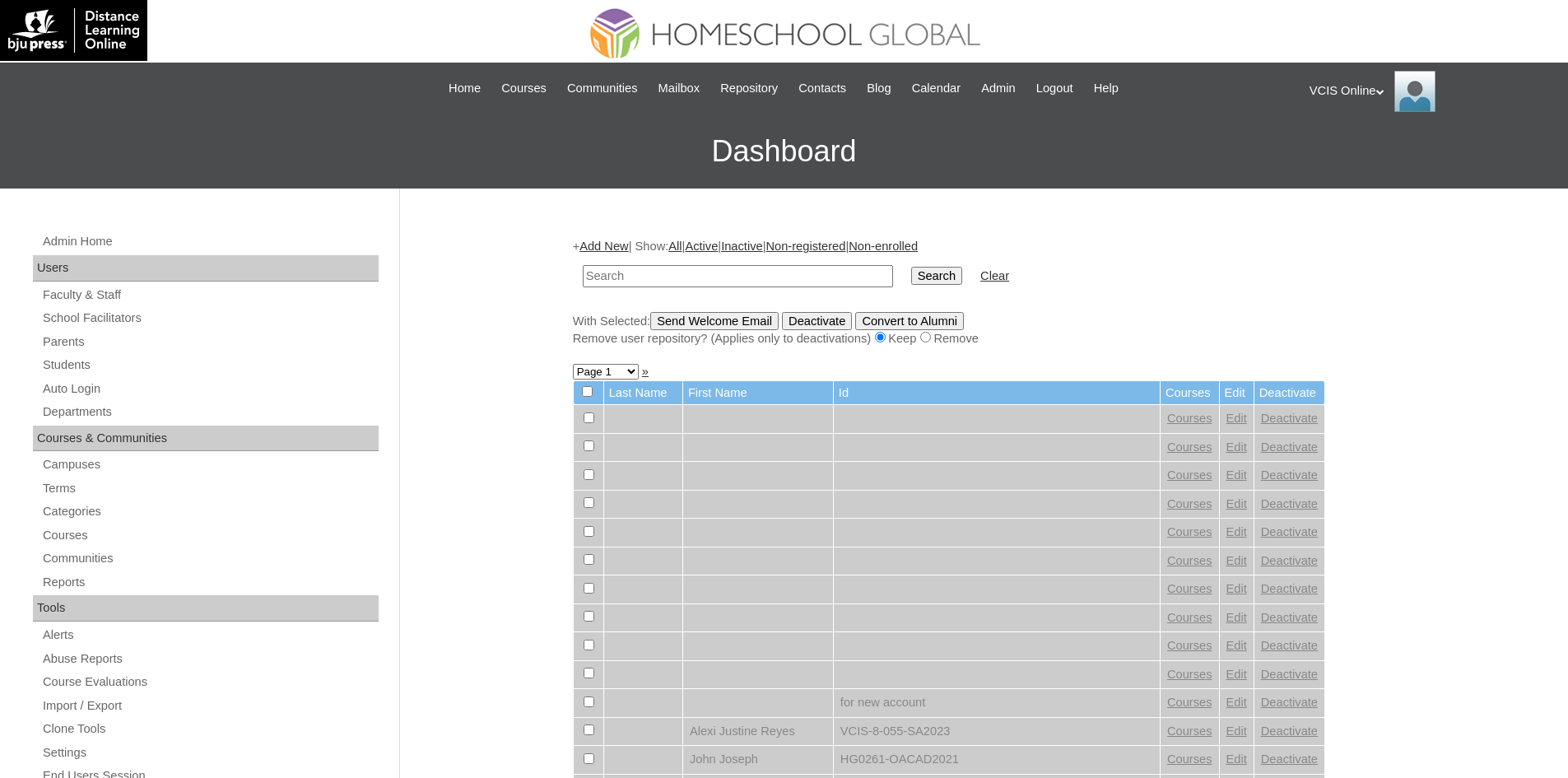 scroll, scrollTop: 0, scrollLeft: 0, axis: both 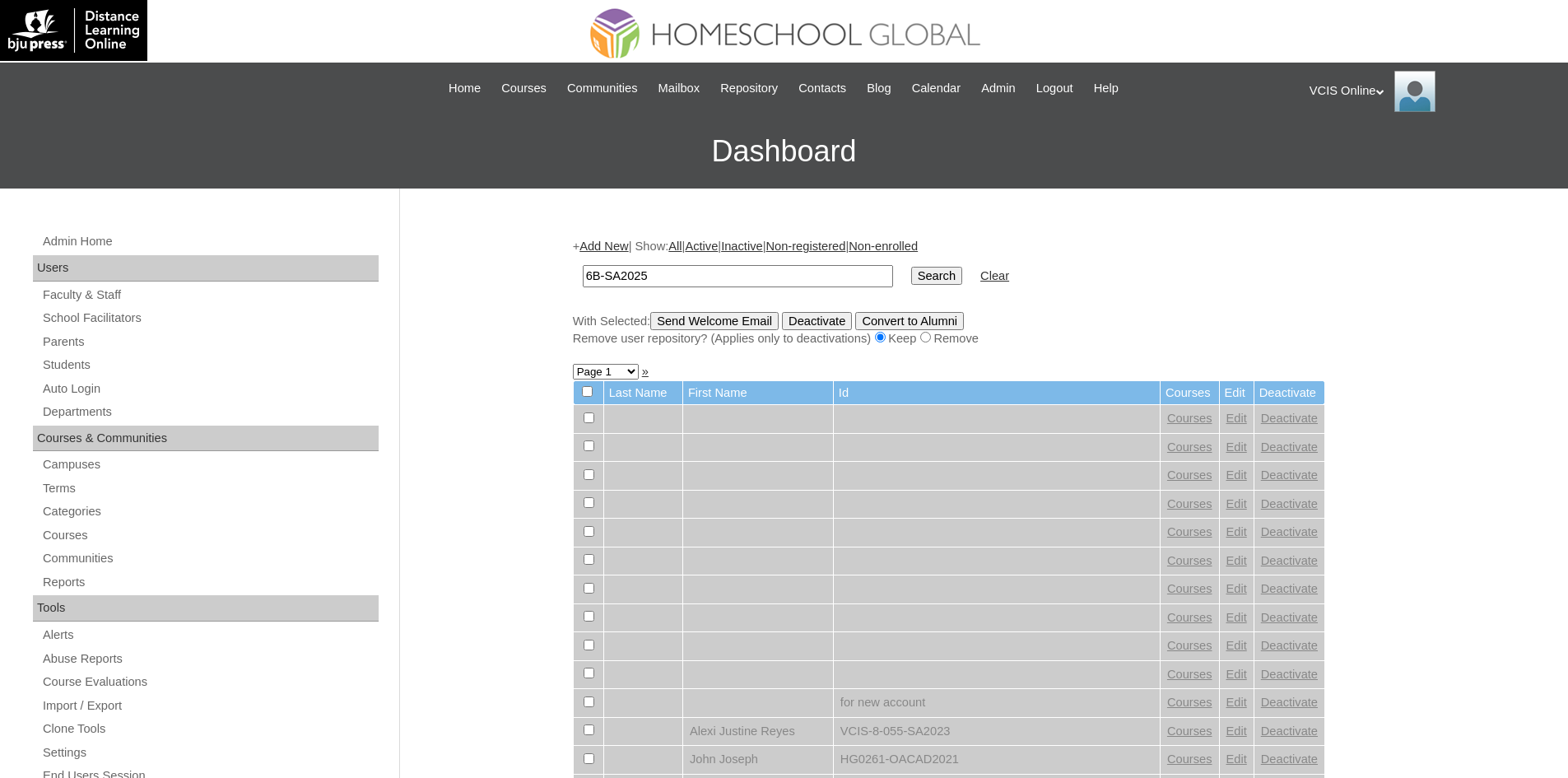 type on "6B-SA2025" 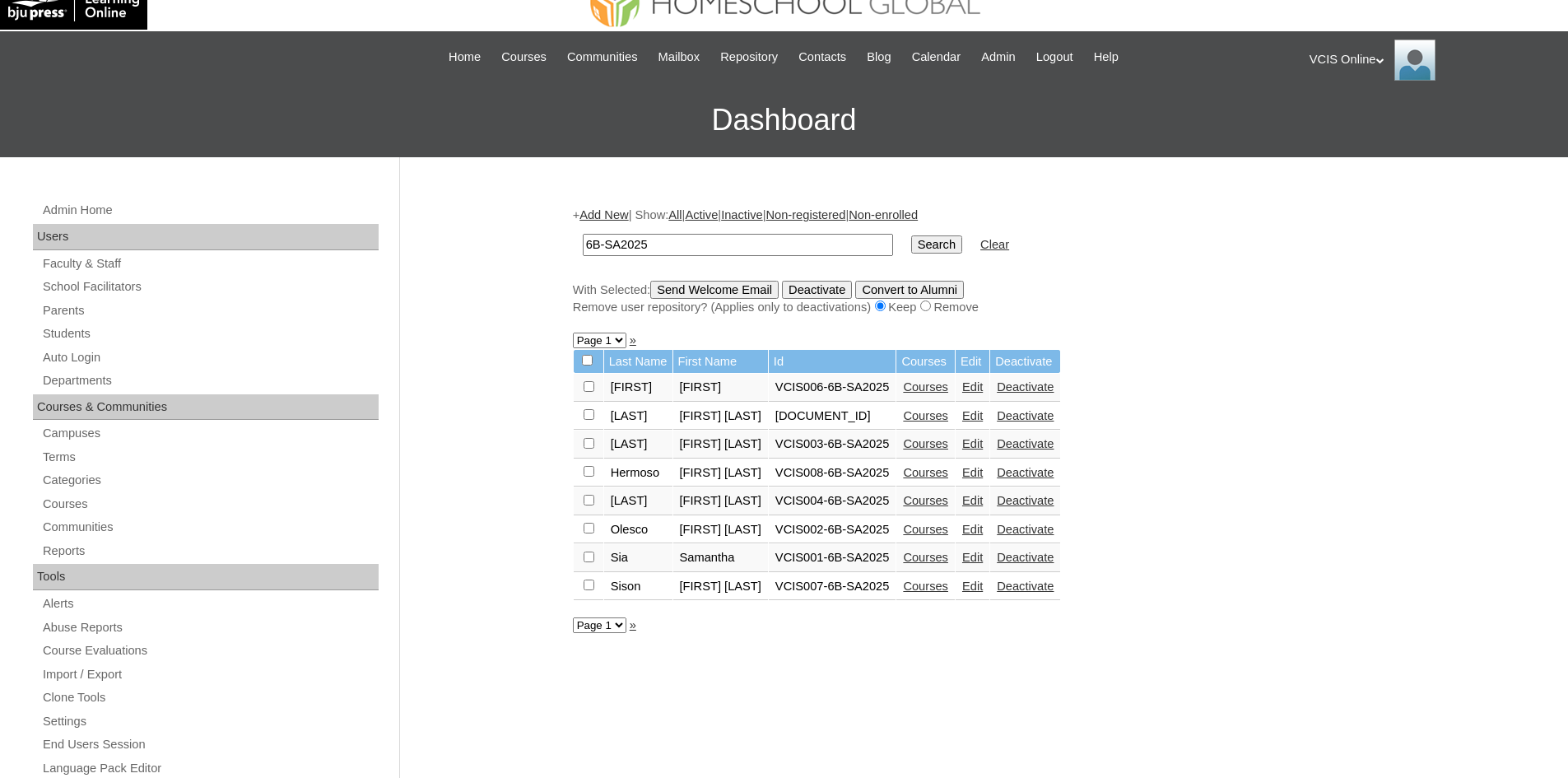 scroll, scrollTop: 55, scrollLeft: 0, axis: vertical 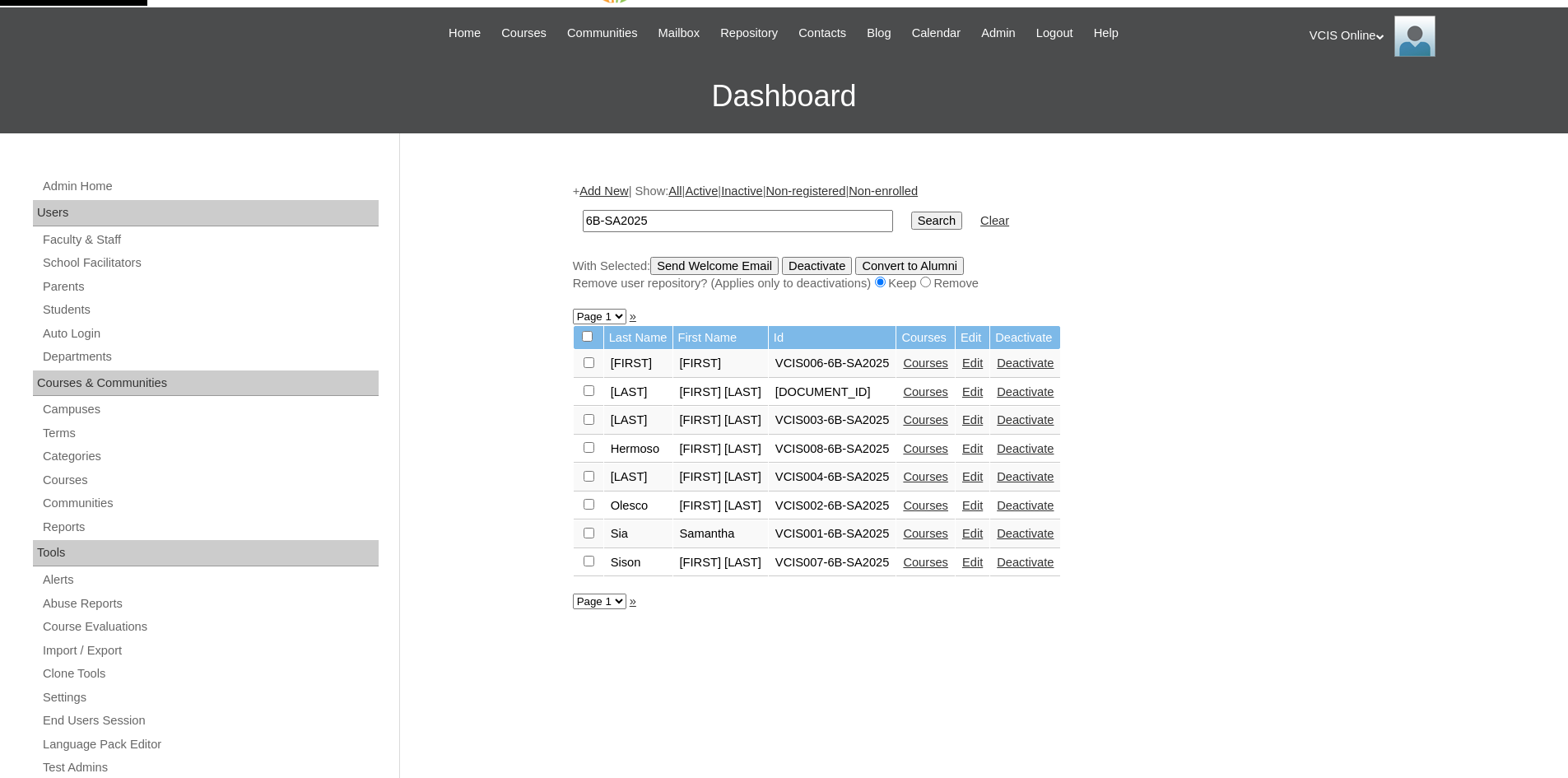 click on "Courses" at bounding box center (925, 363) 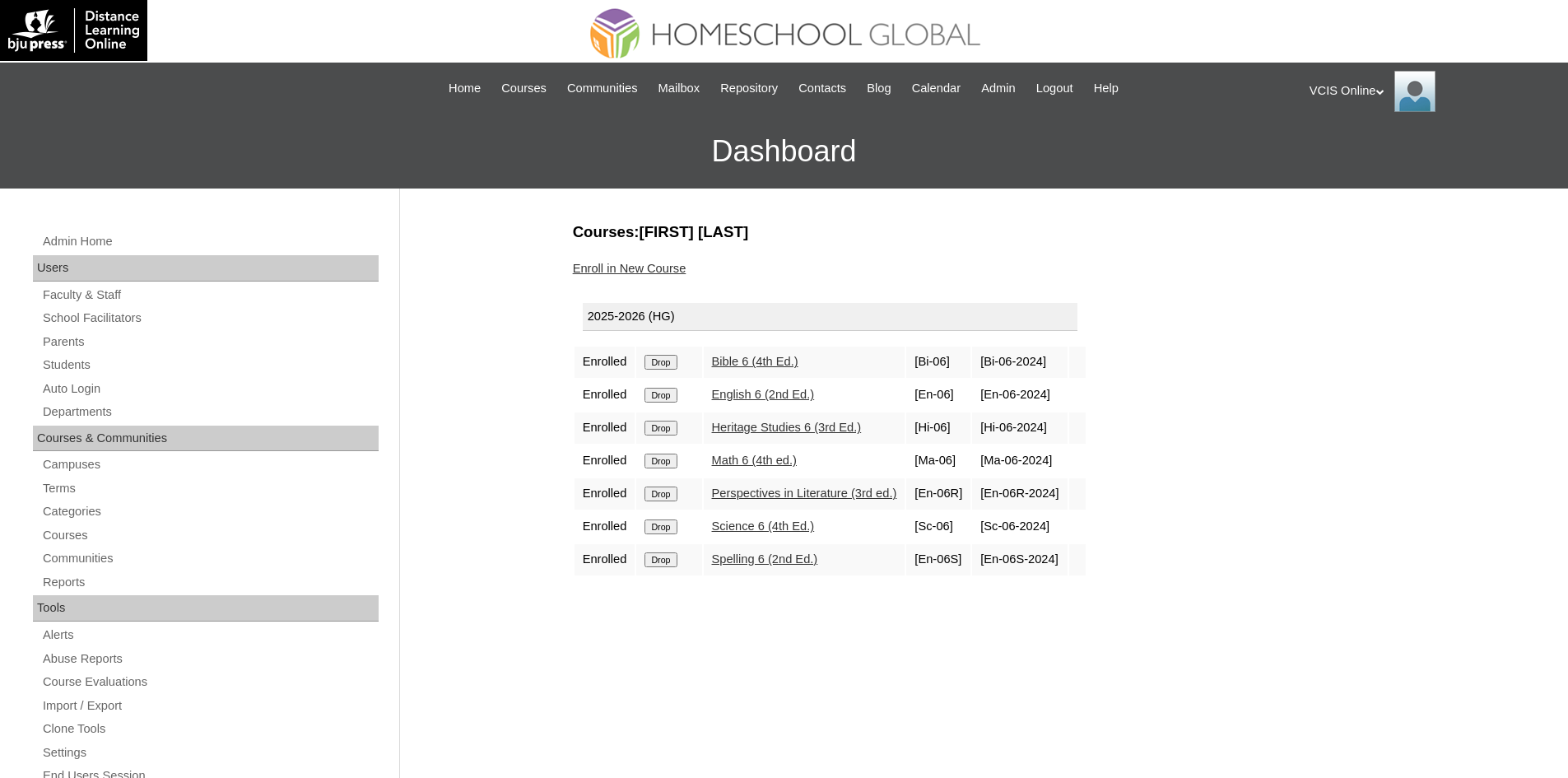 scroll, scrollTop: 0, scrollLeft: 0, axis: both 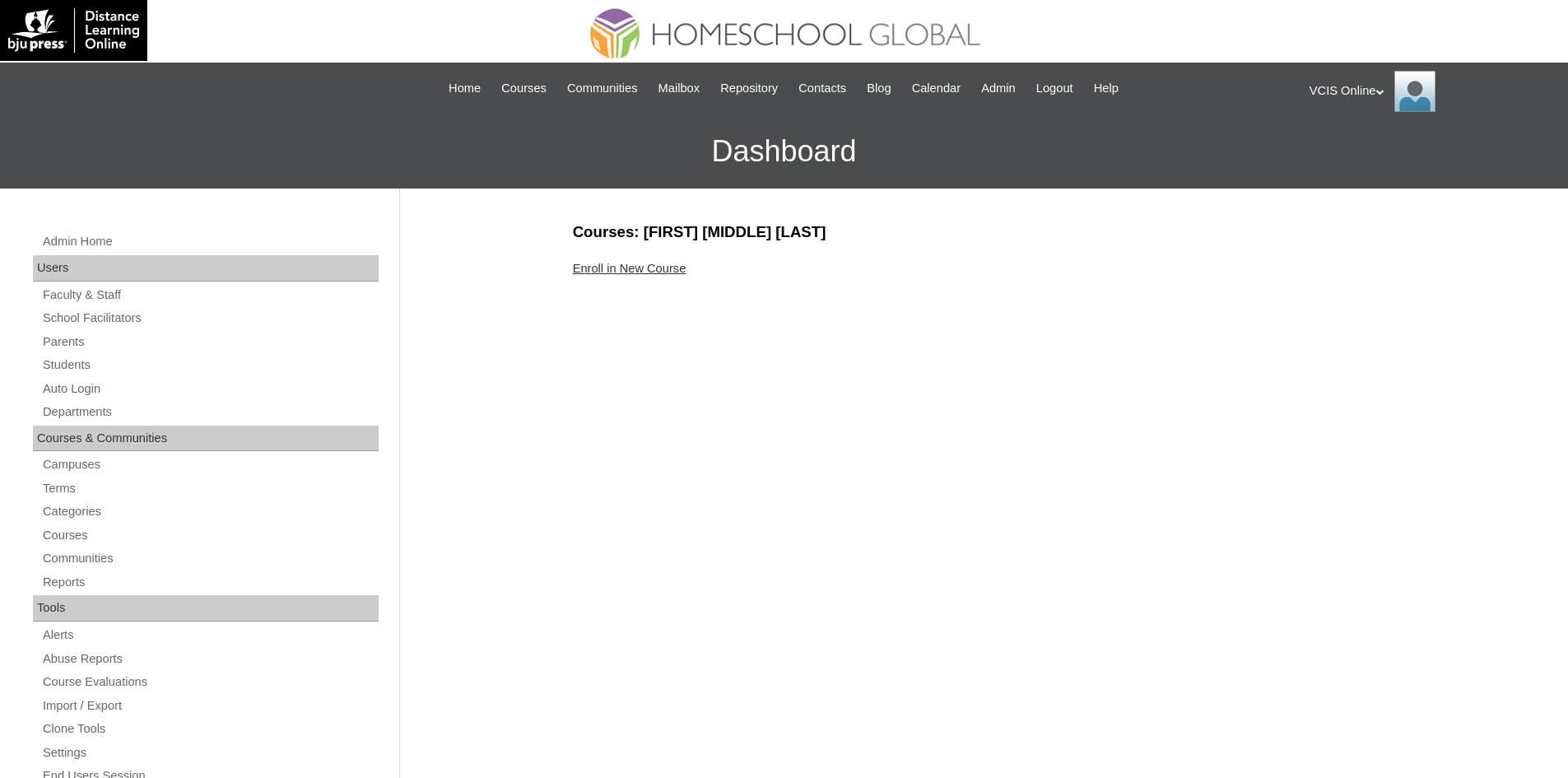 click on "Courses:Caguicla Matt Daniel" at bounding box center [980, 232] 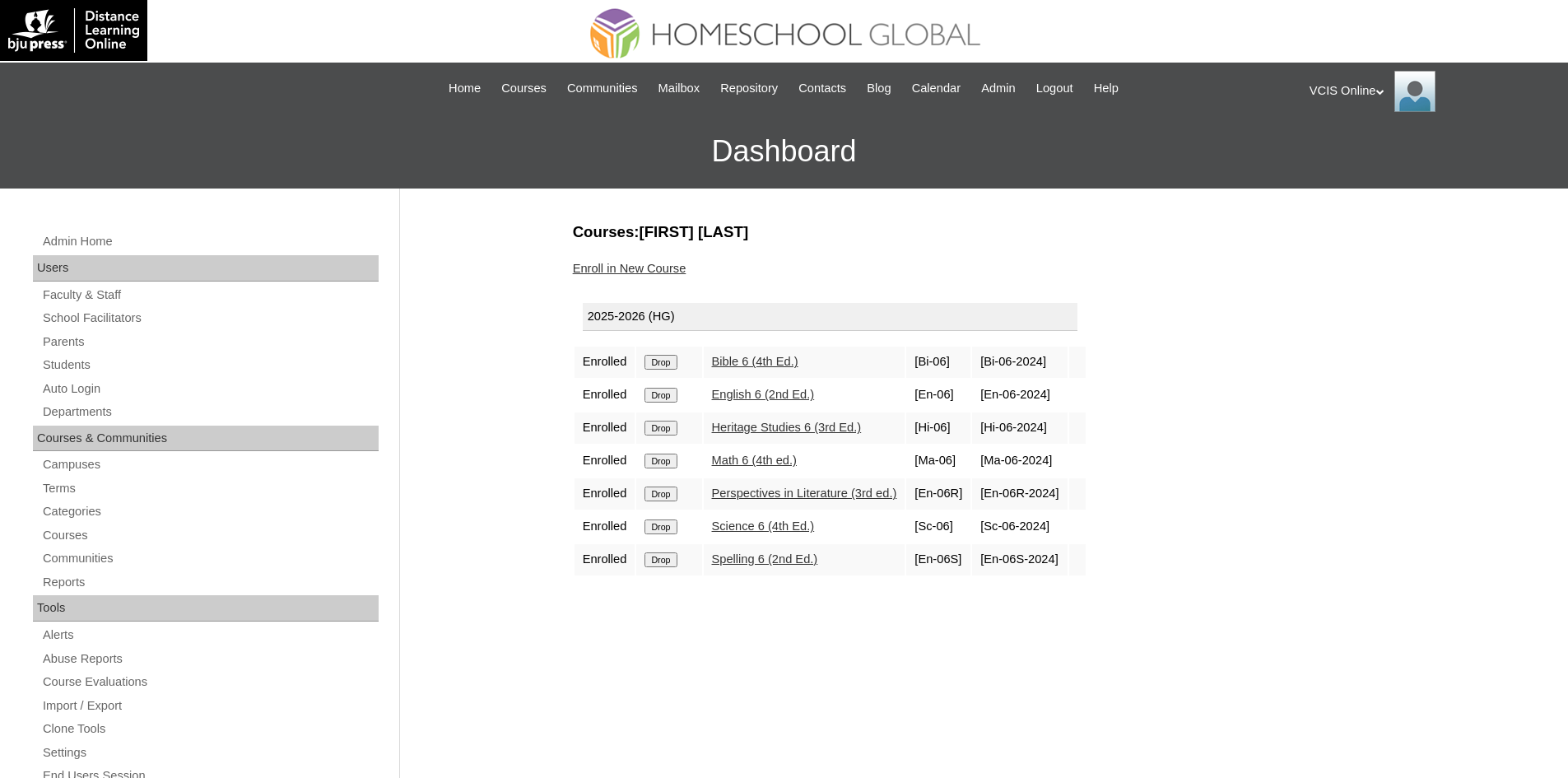 scroll, scrollTop: 0, scrollLeft: 0, axis: both 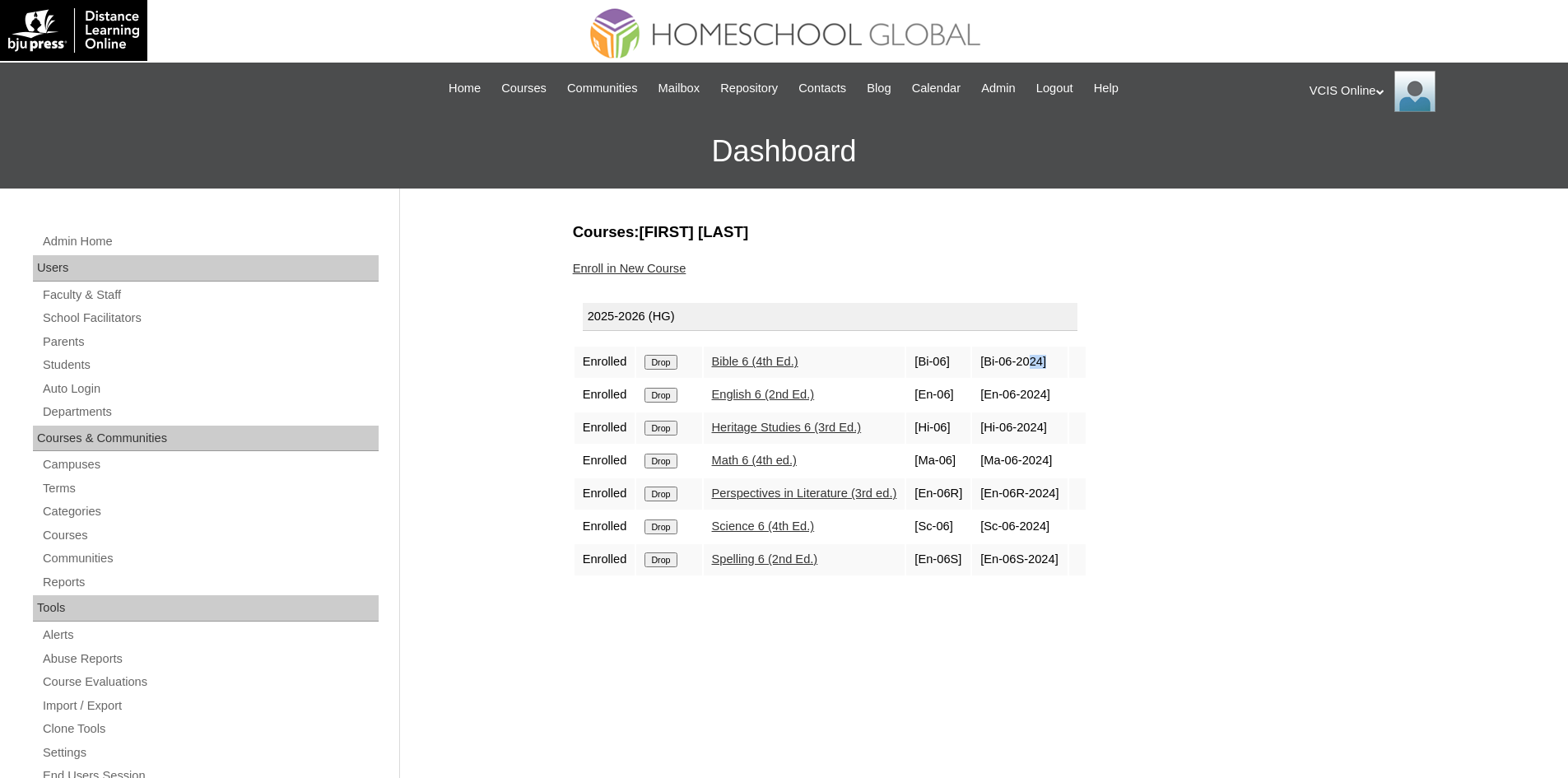 drag, startPoint x: 1077, startPoint y: 350, endPoint x: 971, endPoint y: 365, distance: 107.05606 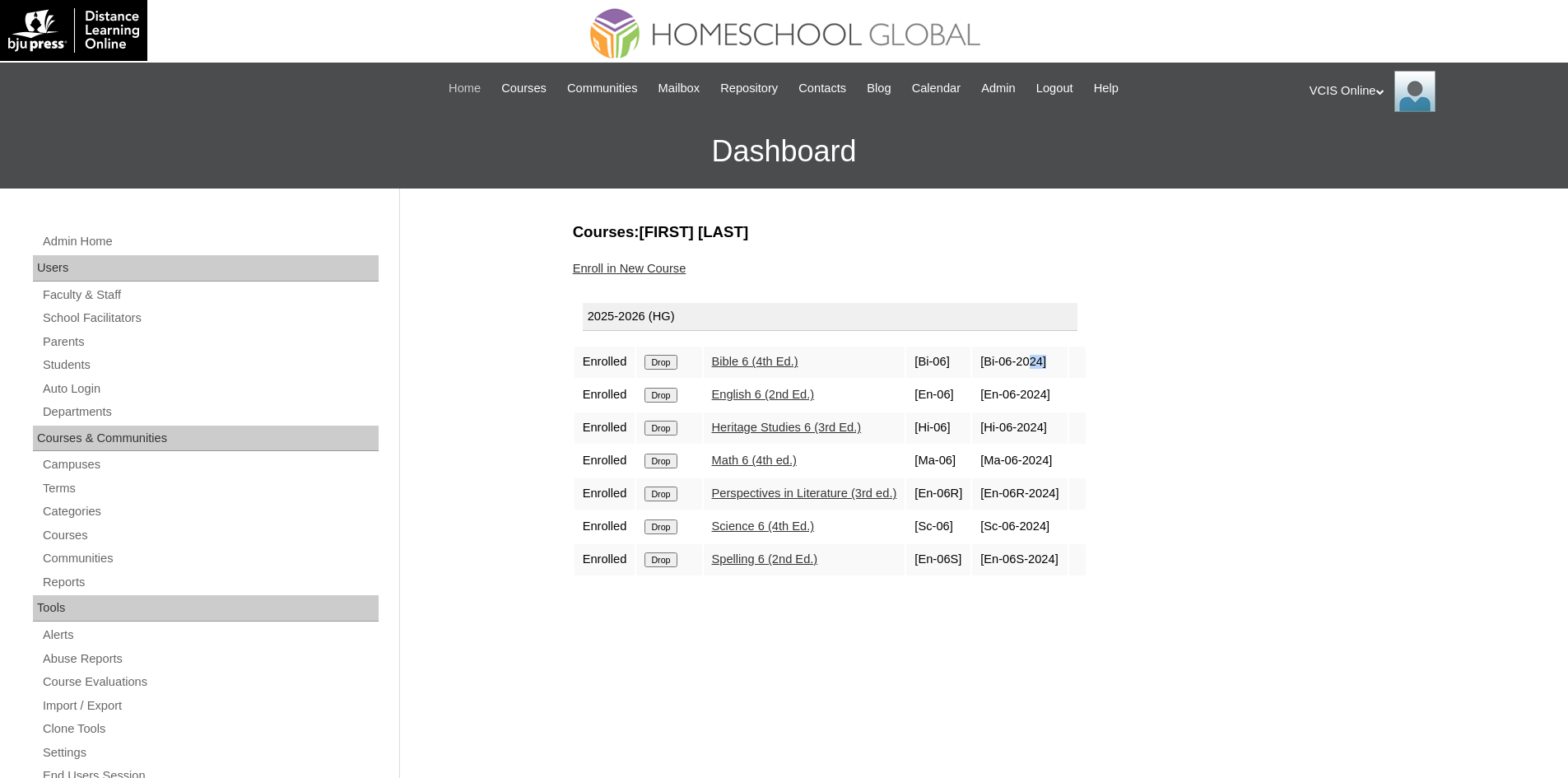 copy on "[Bi-06-2024]" 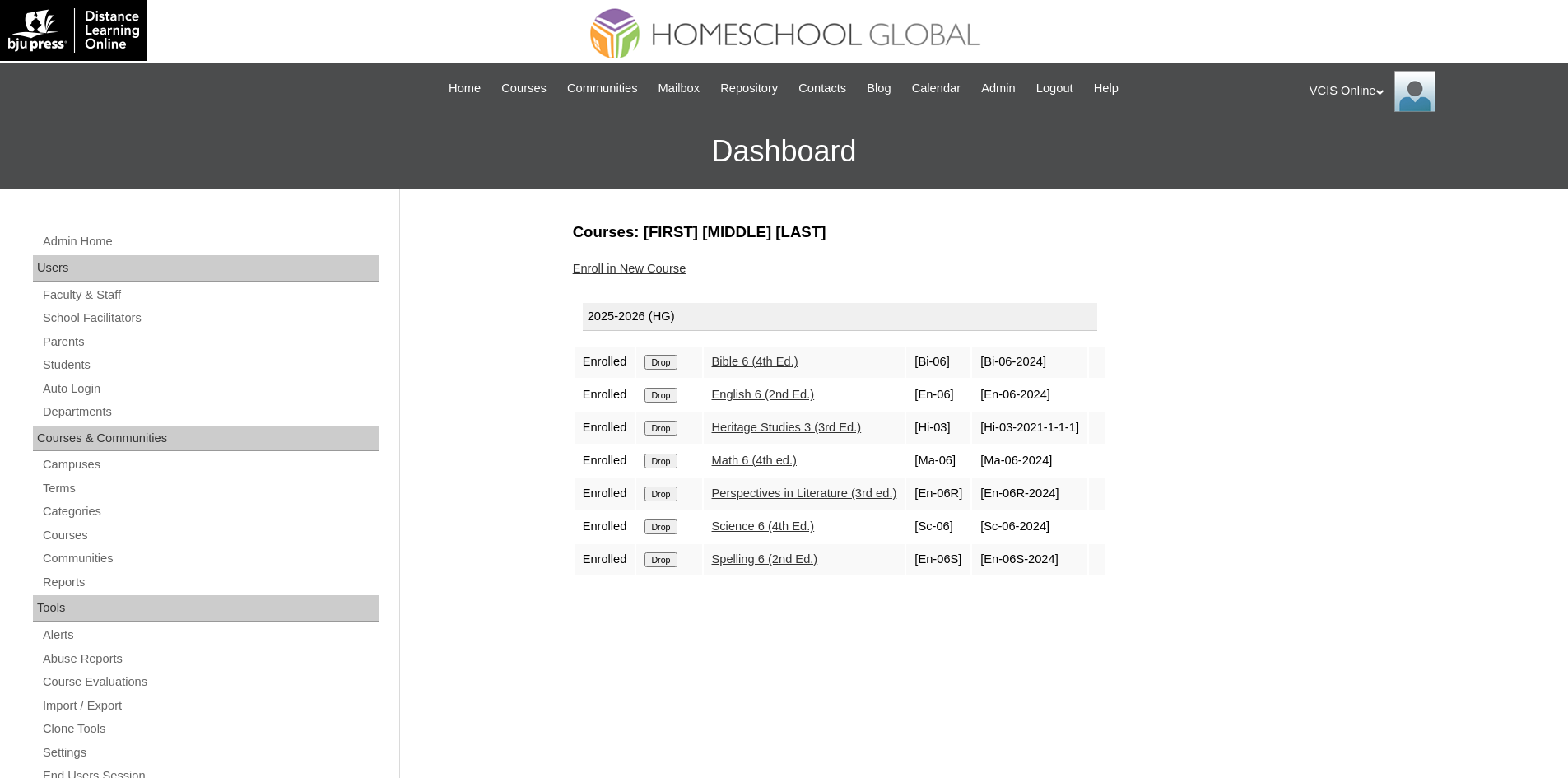 scroll, scrollTop: 0, scrollLeft: 0, axis: both 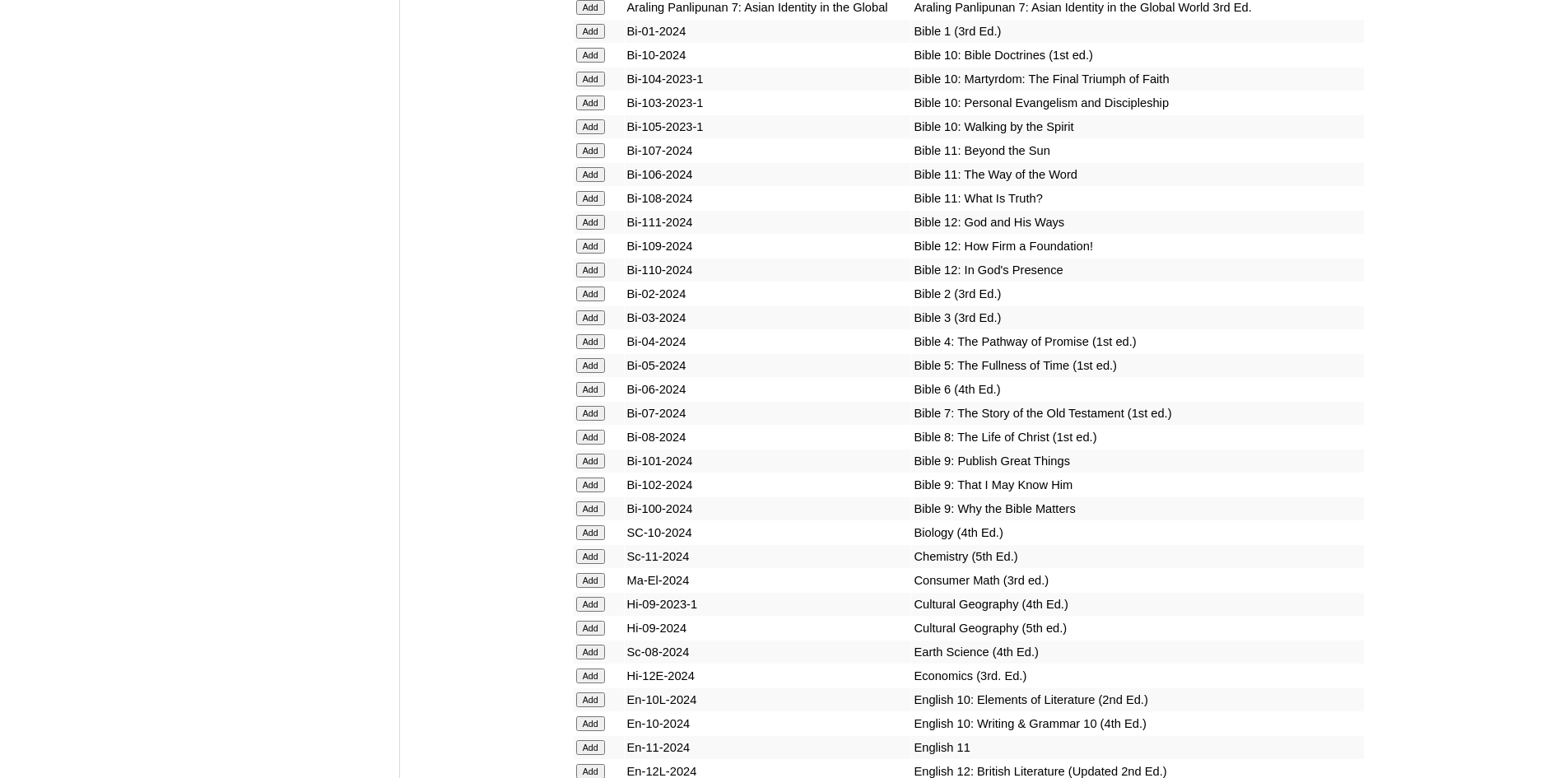 click on "Add" at bounding box center [598, 413] 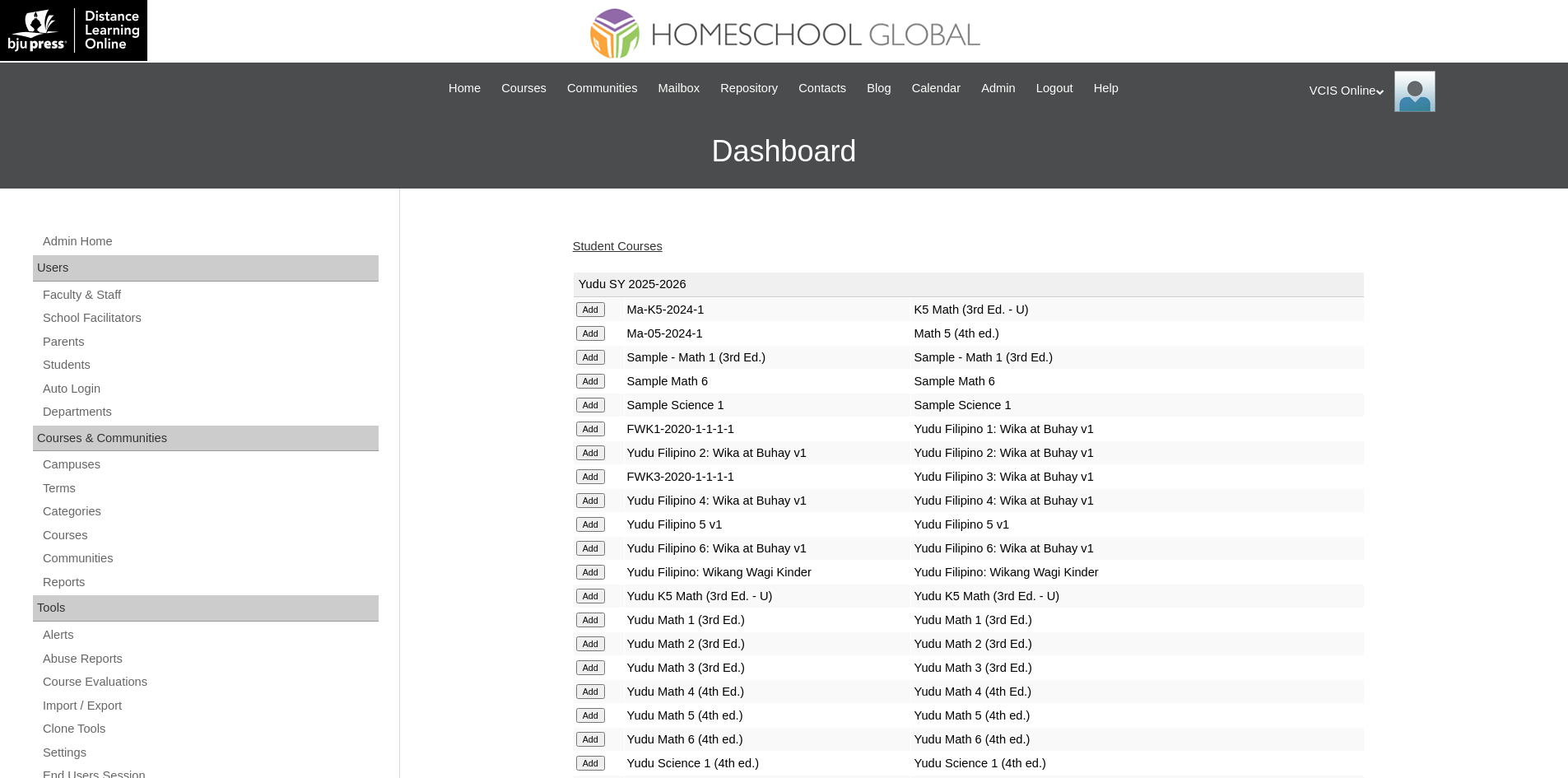 scroll, scrollTop: 0, scrollLeft: 0, axis: both 